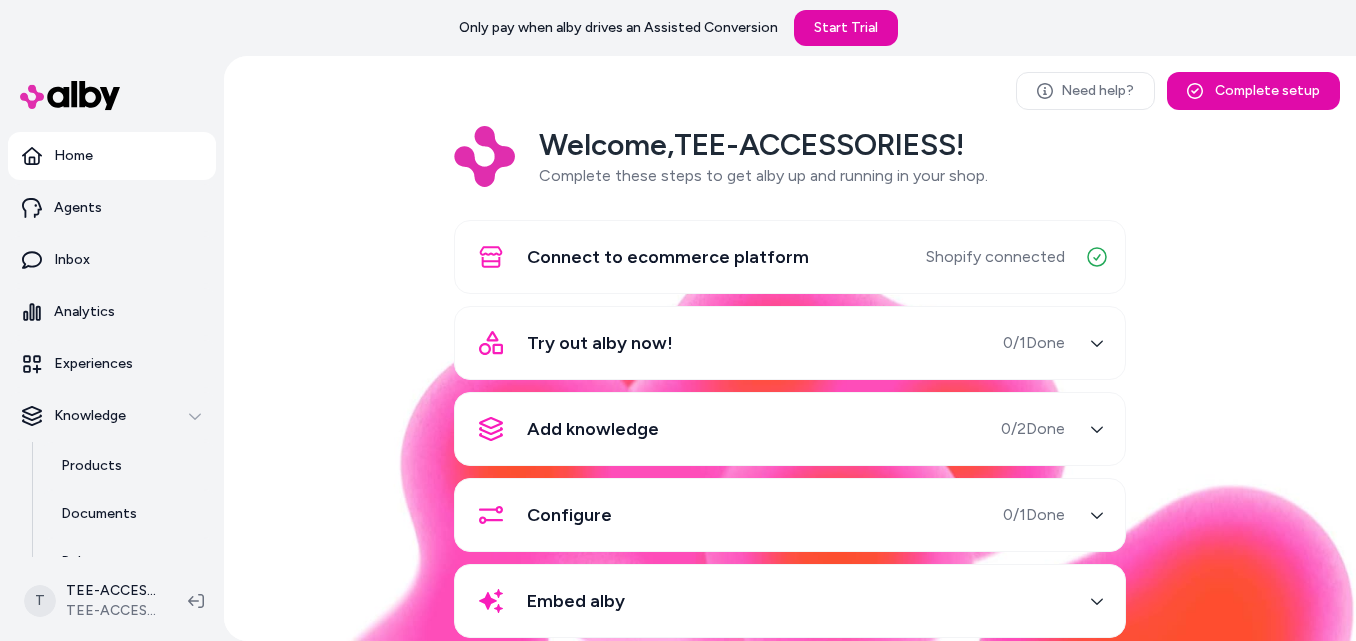 scroll, scrollTop: 0, scrollLeft: 0, axis: both 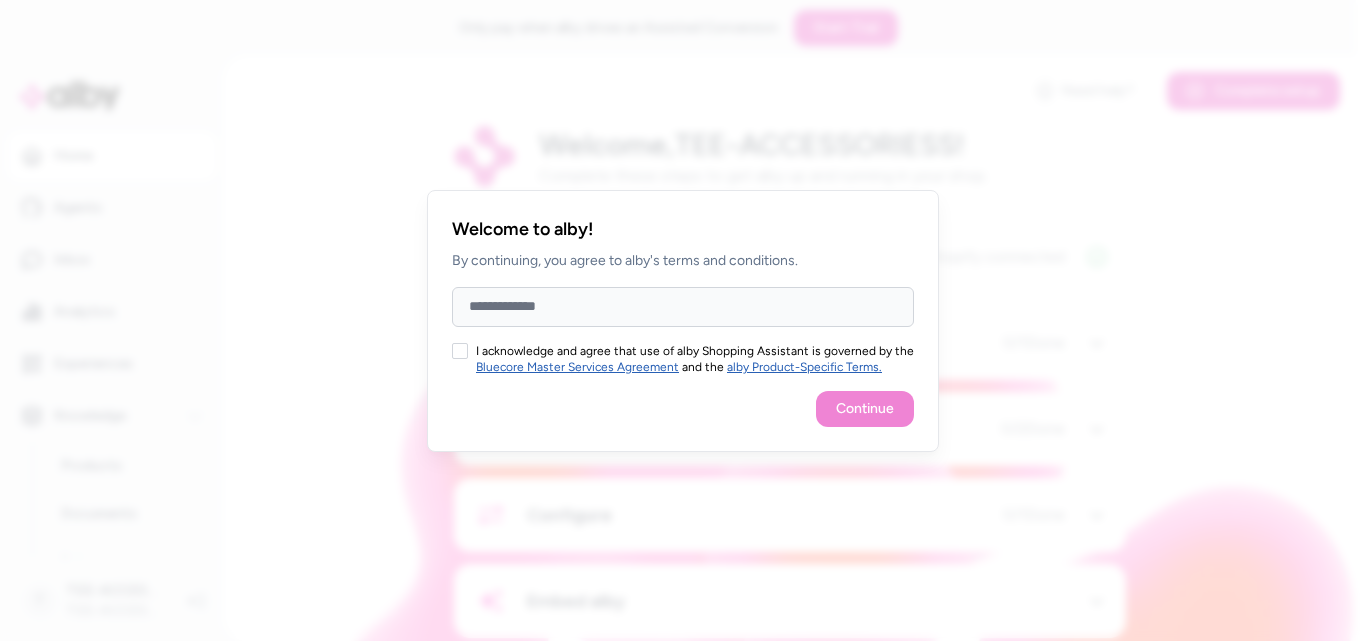 click on "Full Name" at bounding box center [683, 307] 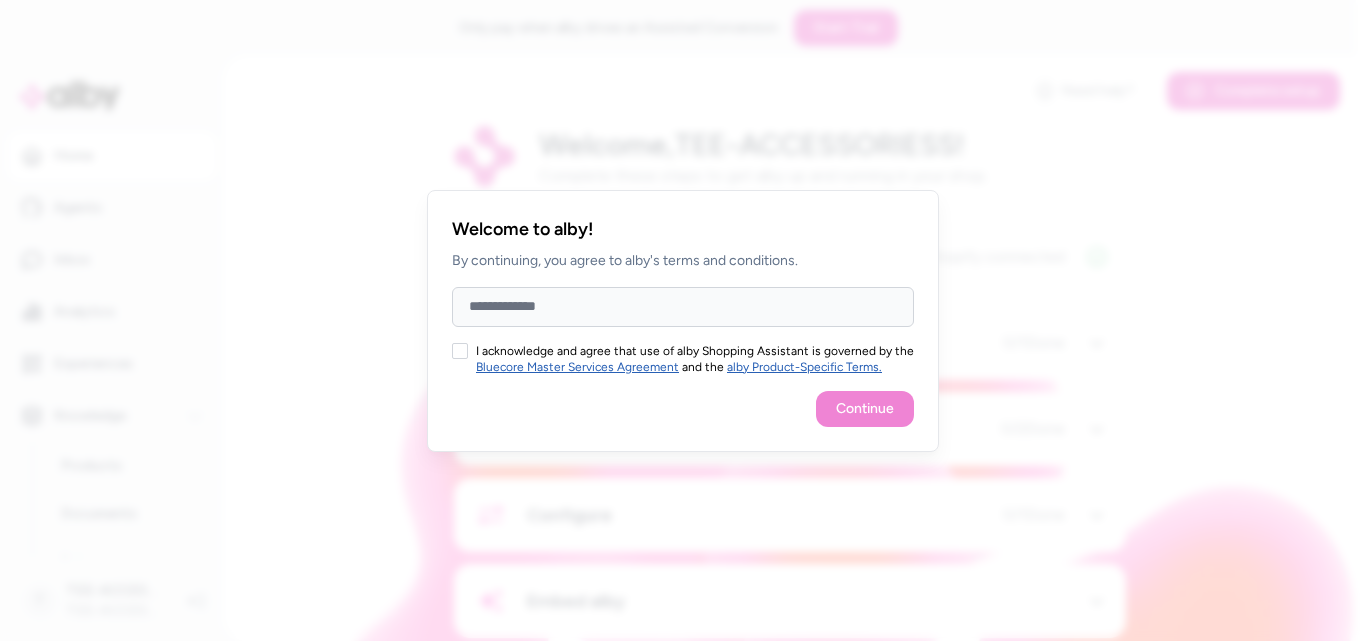 click on "I acknowledge and agree that use of alby Shopping Assistant is governed by the   Bluecore Master Services Agreement   and the   alby Product-Specific Terms." at bounding box center (460, 351) 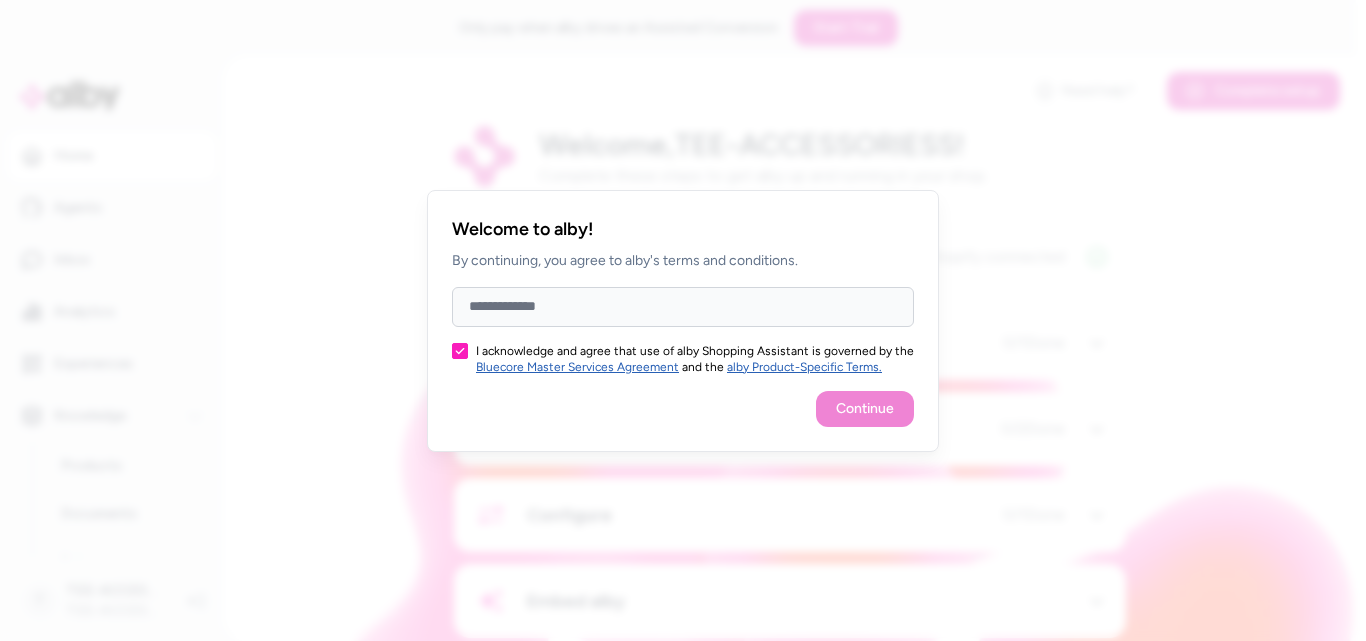 click on "Full Name" at bounding box center [683, 307] 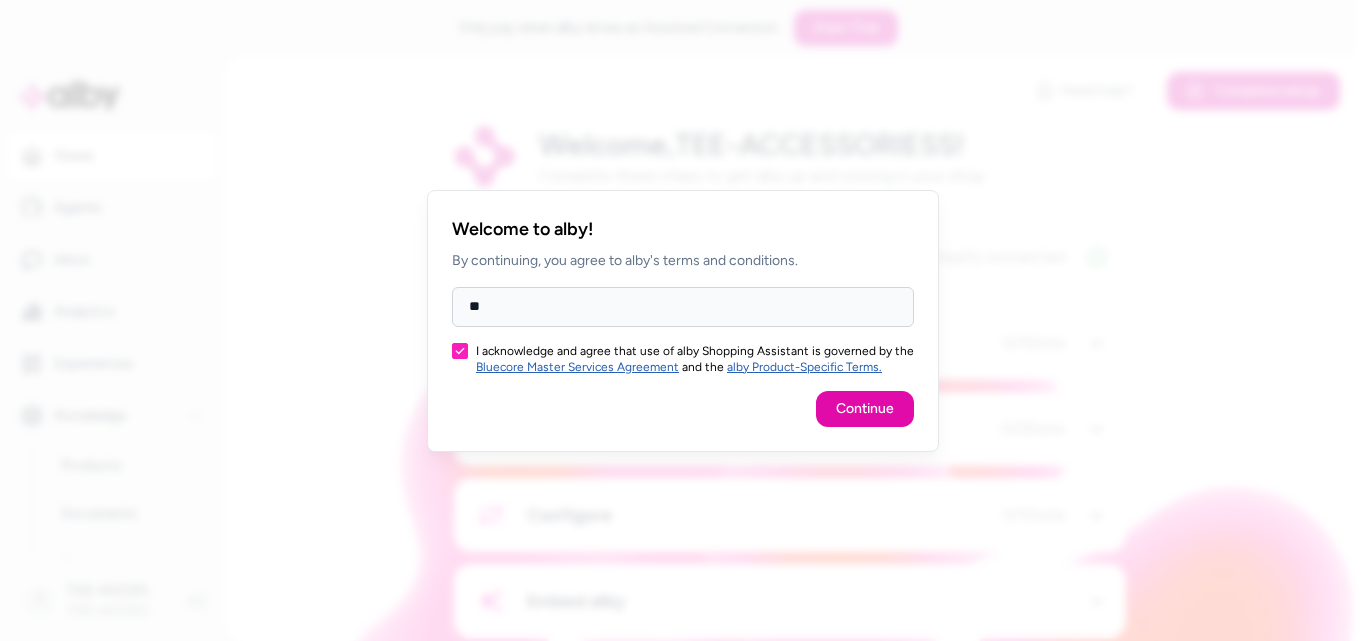 type on "*" 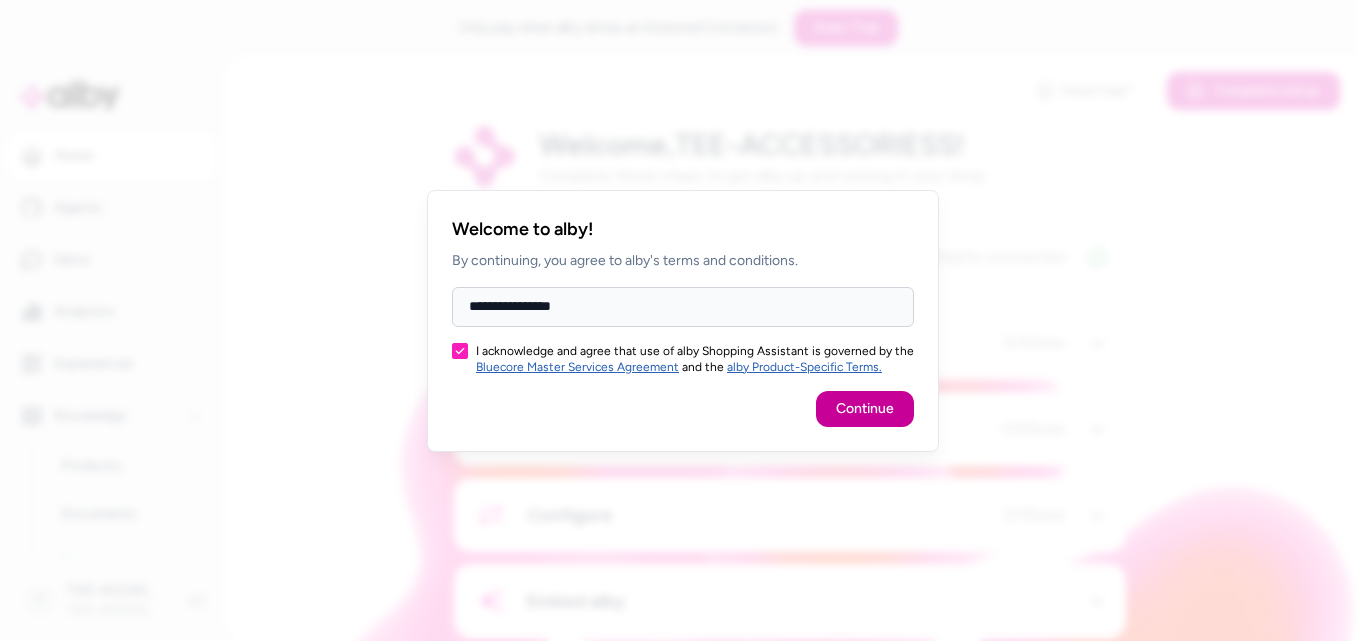 type on "**********" 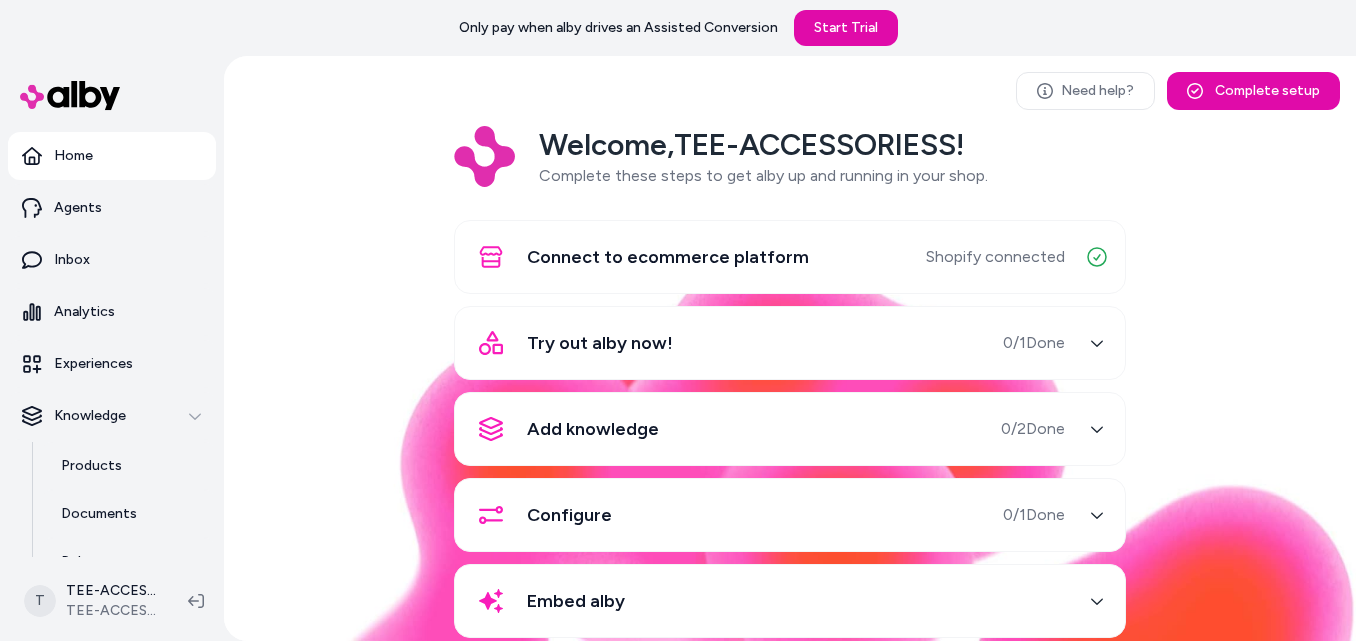 click on "Embed alby" at bounding box center [766, 601] 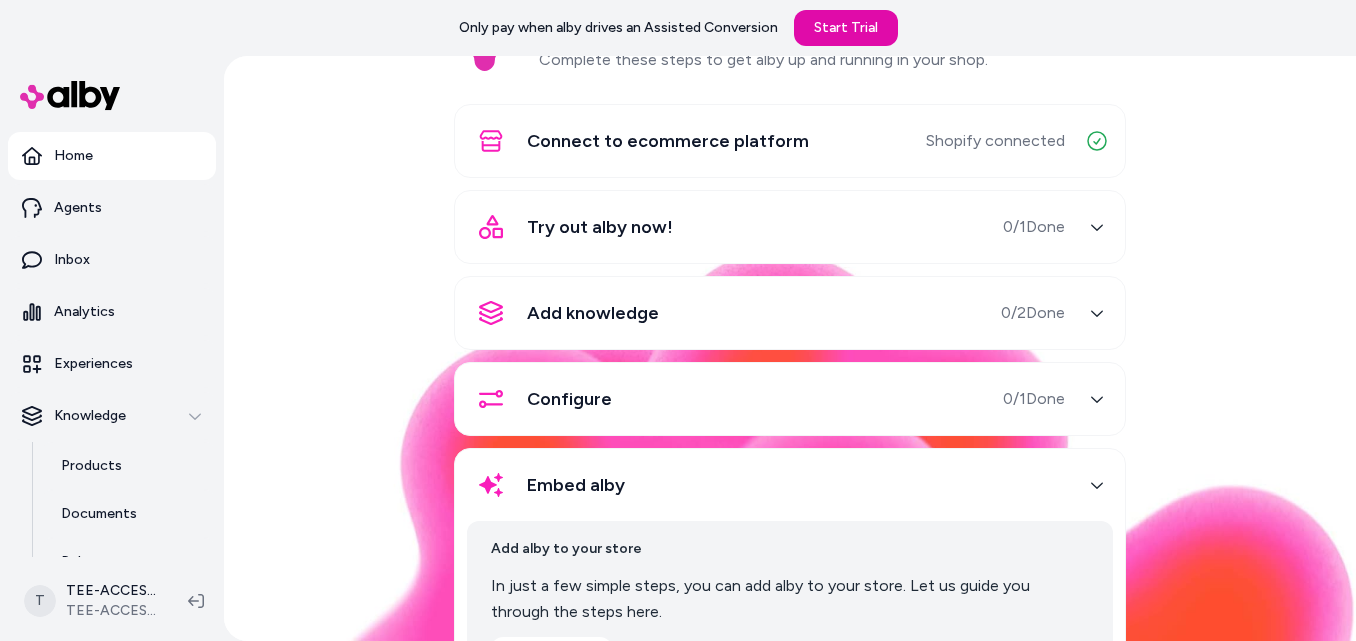 scroll, scrollTop: 229, scrollLeft: 0, axis: vertical 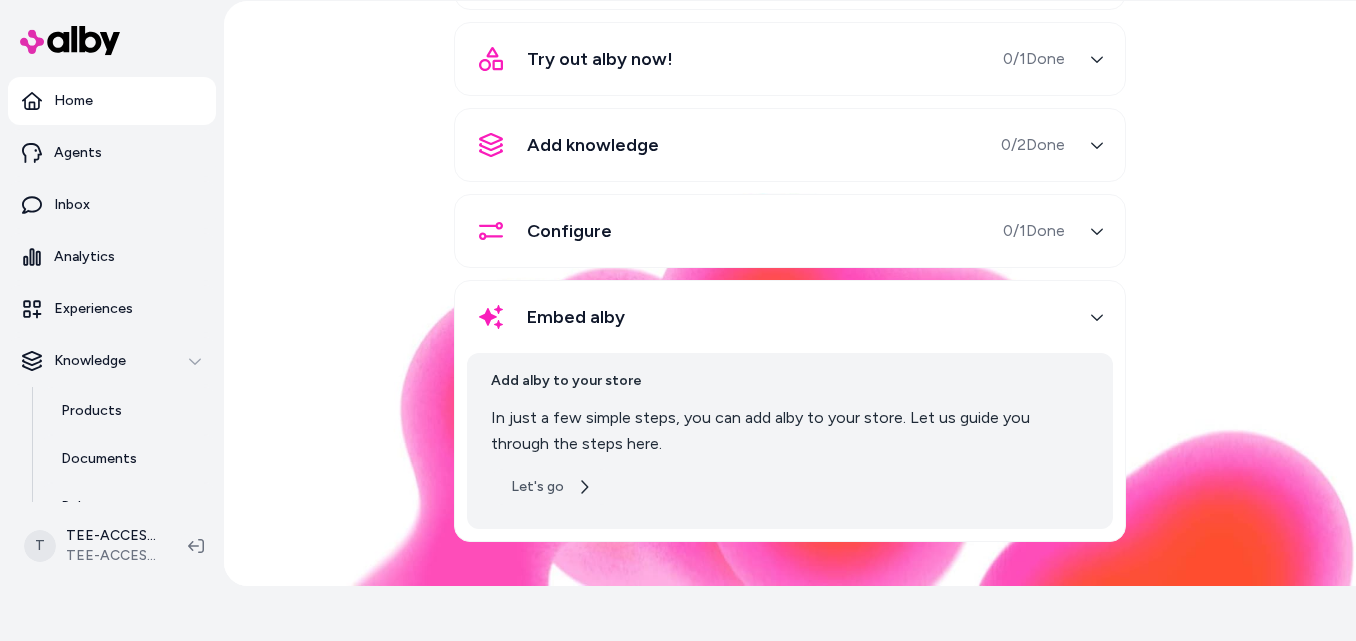 click on "Let's go" at bounding box center [551, 487] 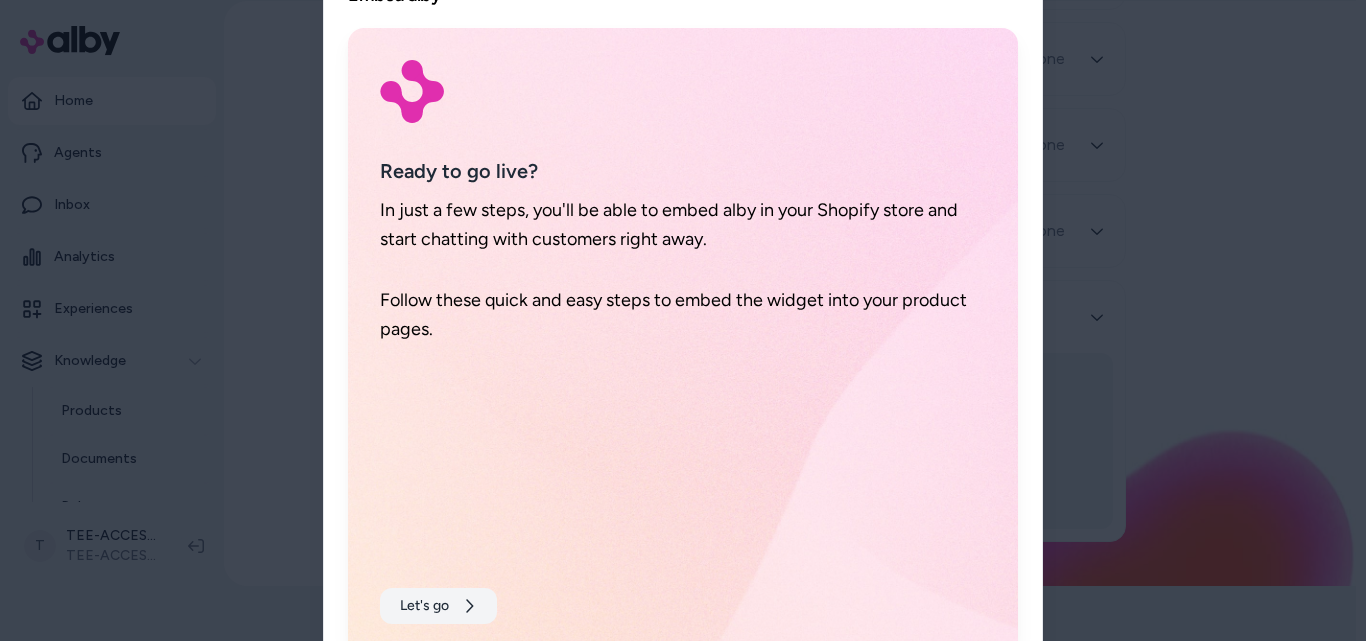 click on "Let's go" at bounding box center (438, 606) 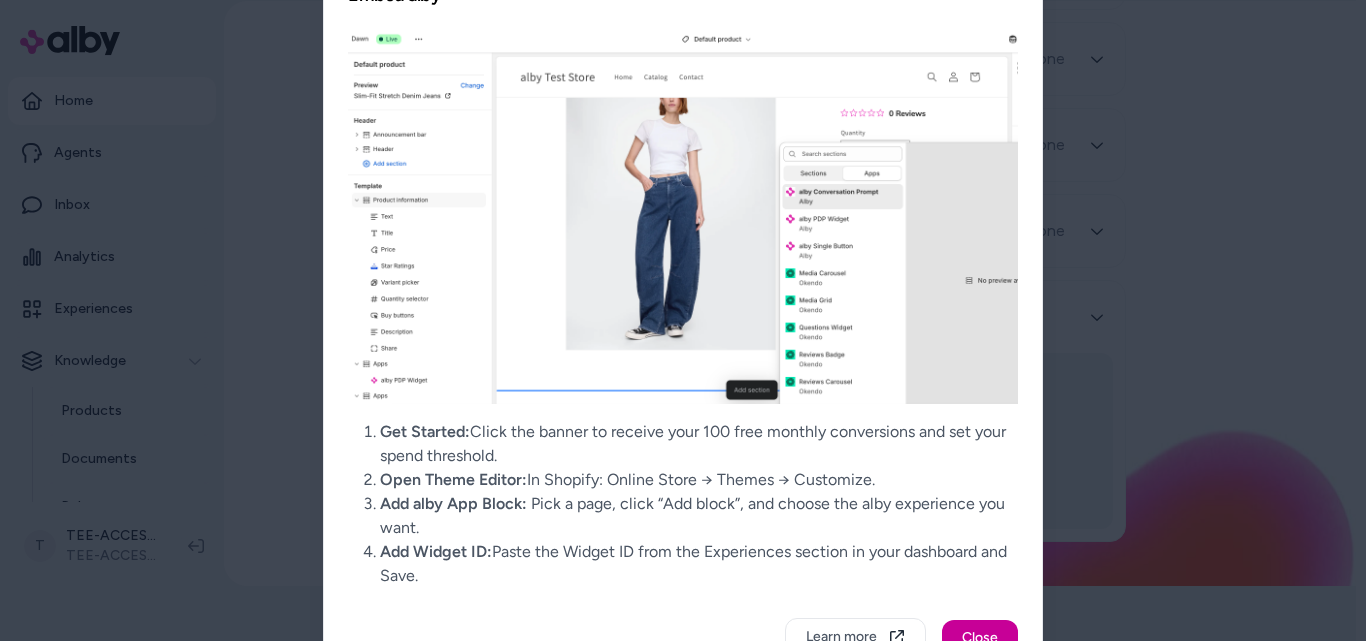 click on "Close" at bounding box center [980, 638] 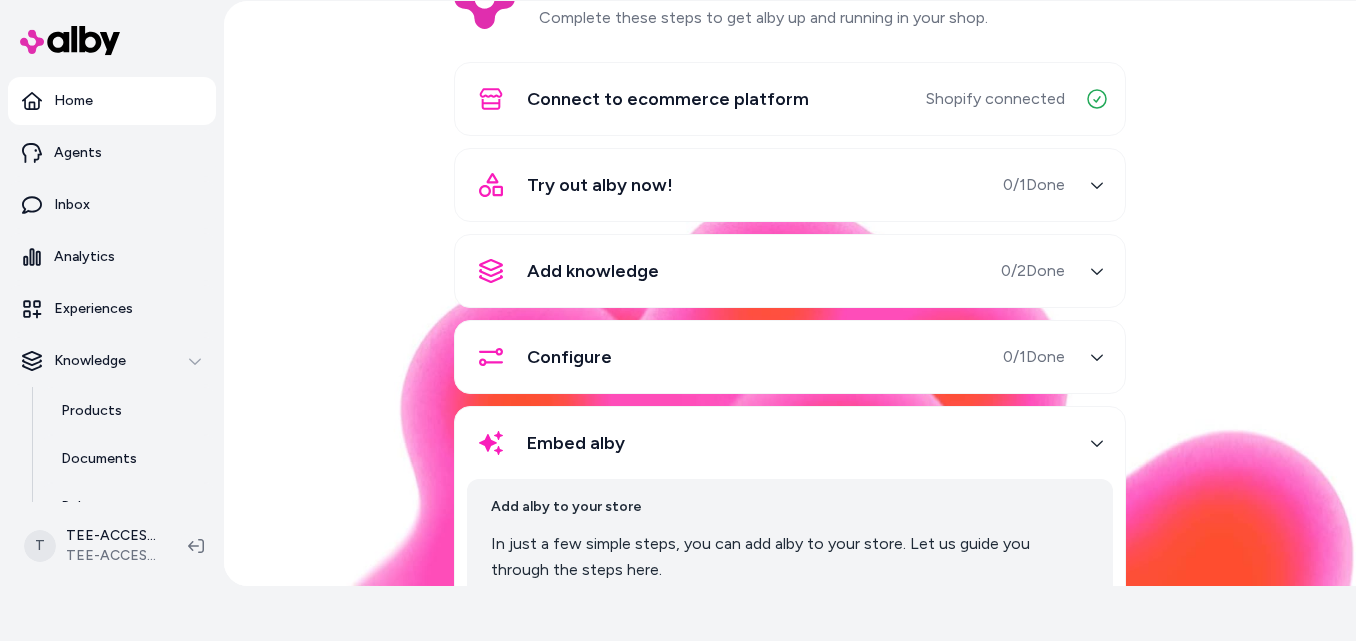 scroll, scrollTop: 102, scrollLeft: 0, axis: vertical 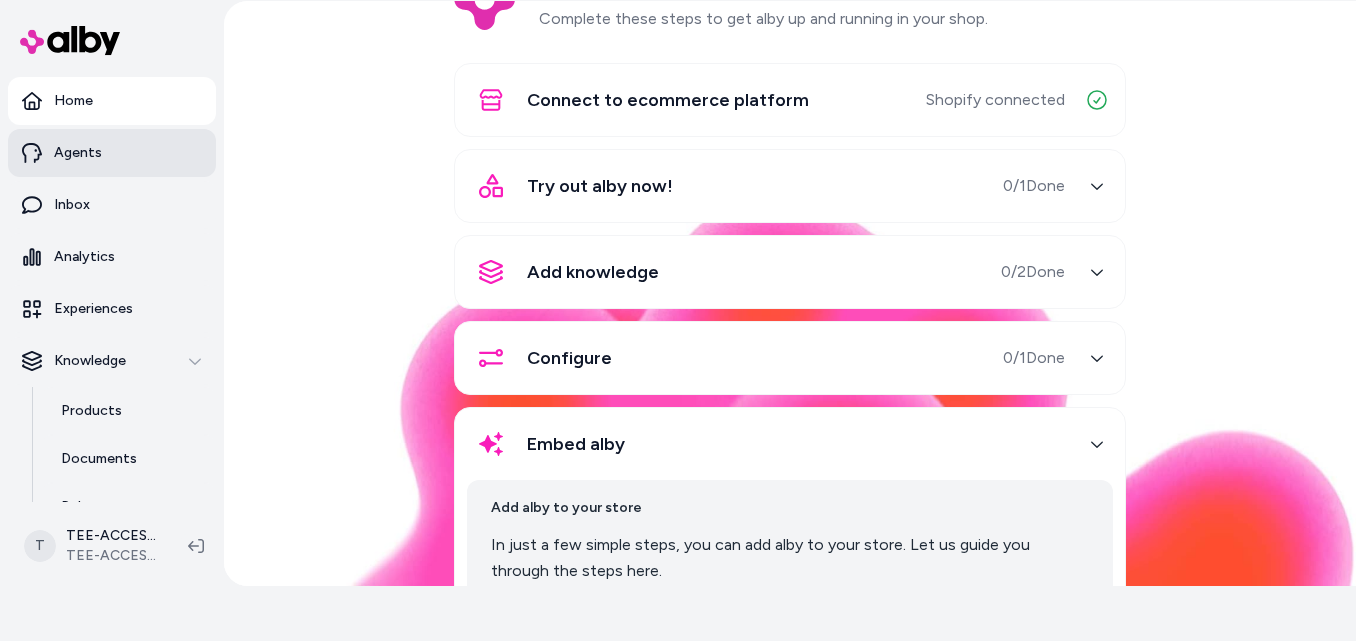 click on "Agents" at bounding box center [78, 153] 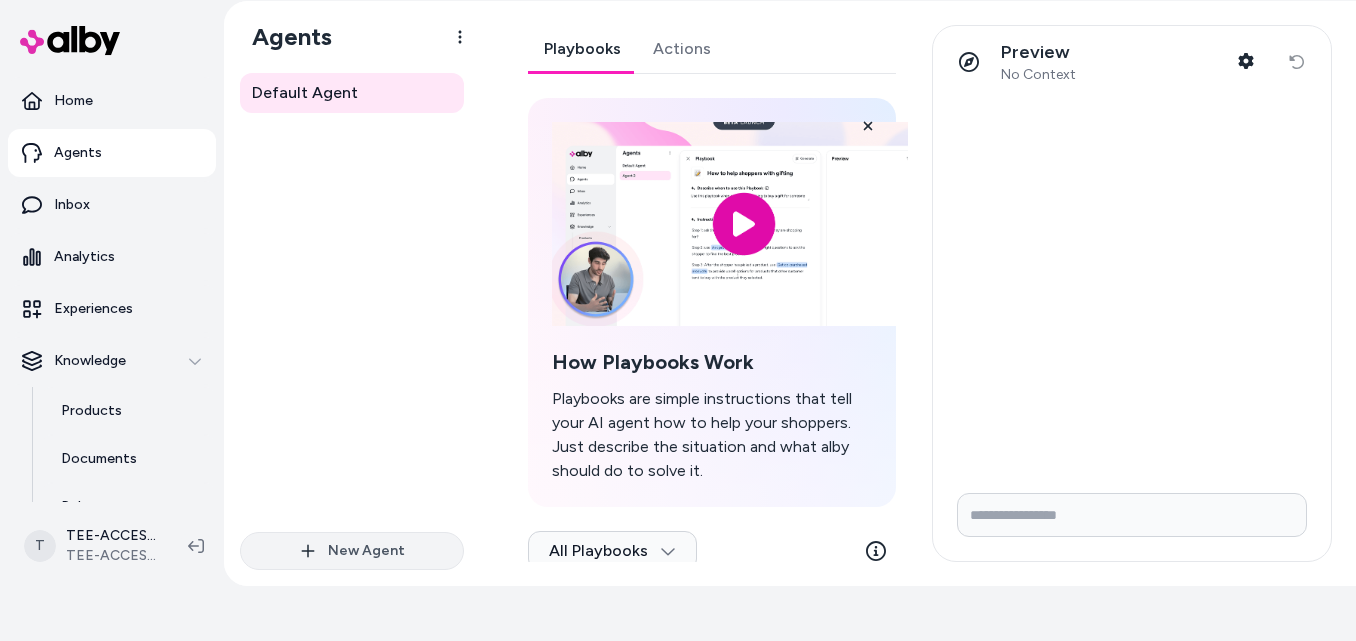 click on "New Agent" at bounding box center [352, 551] 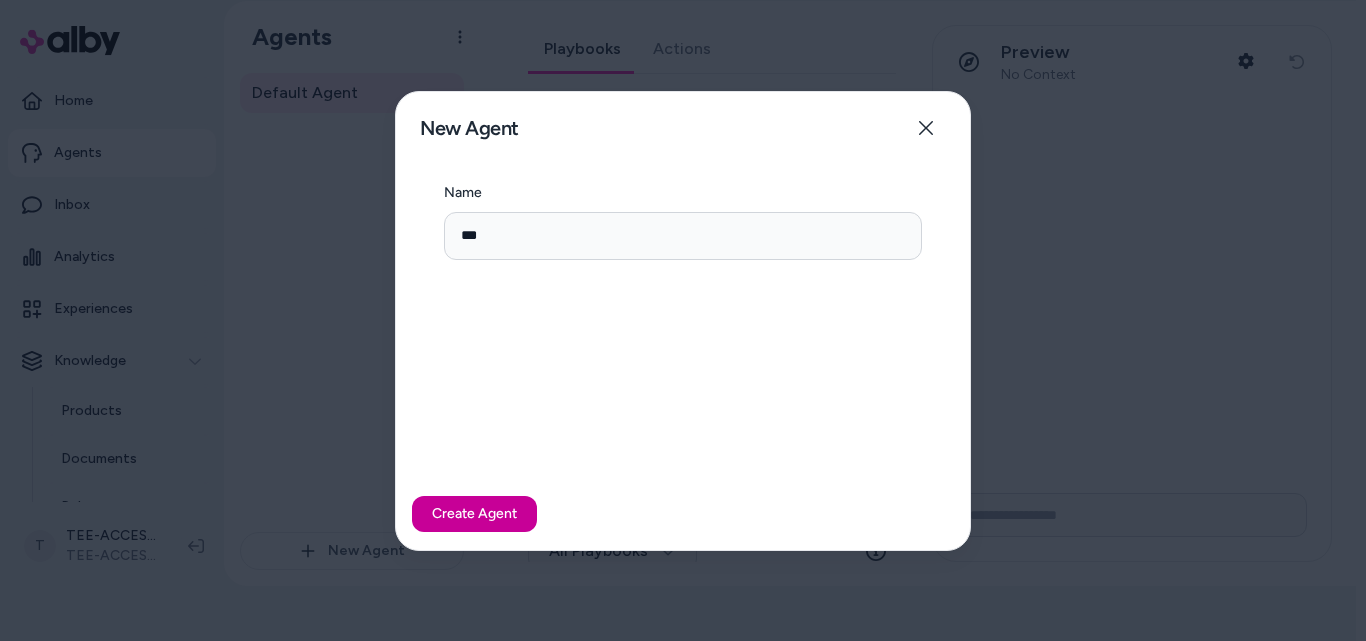 type on "***" 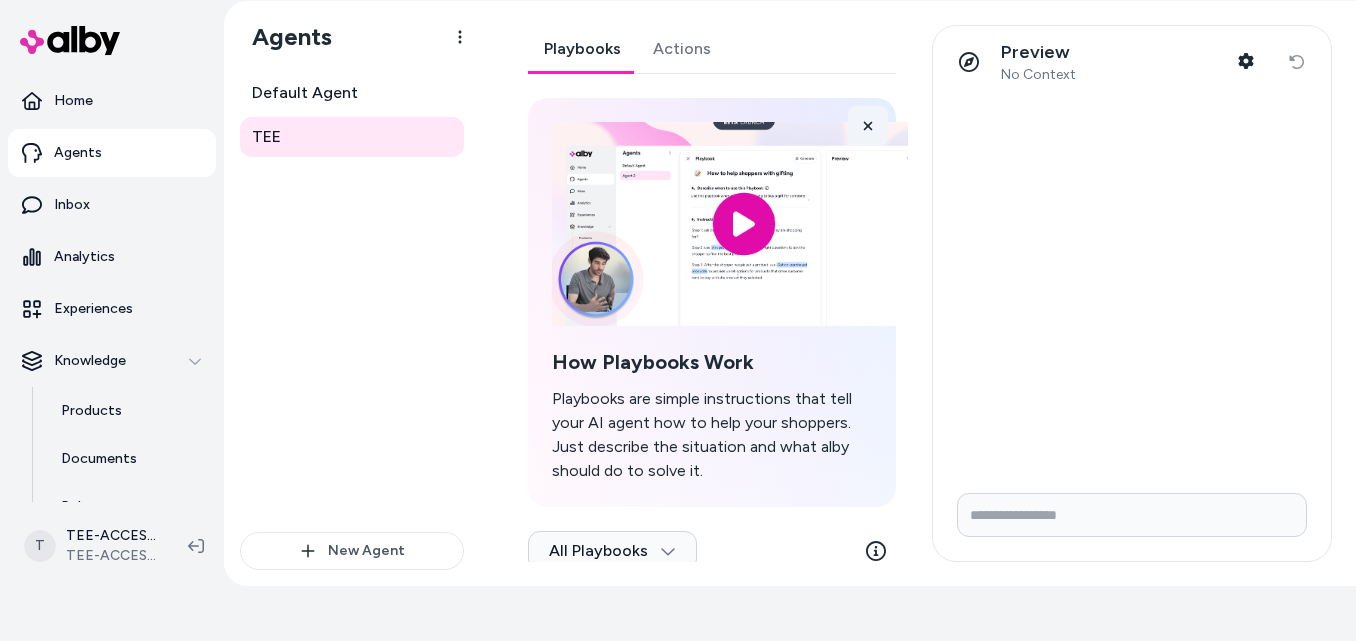 click at bounding box center [868, 126] 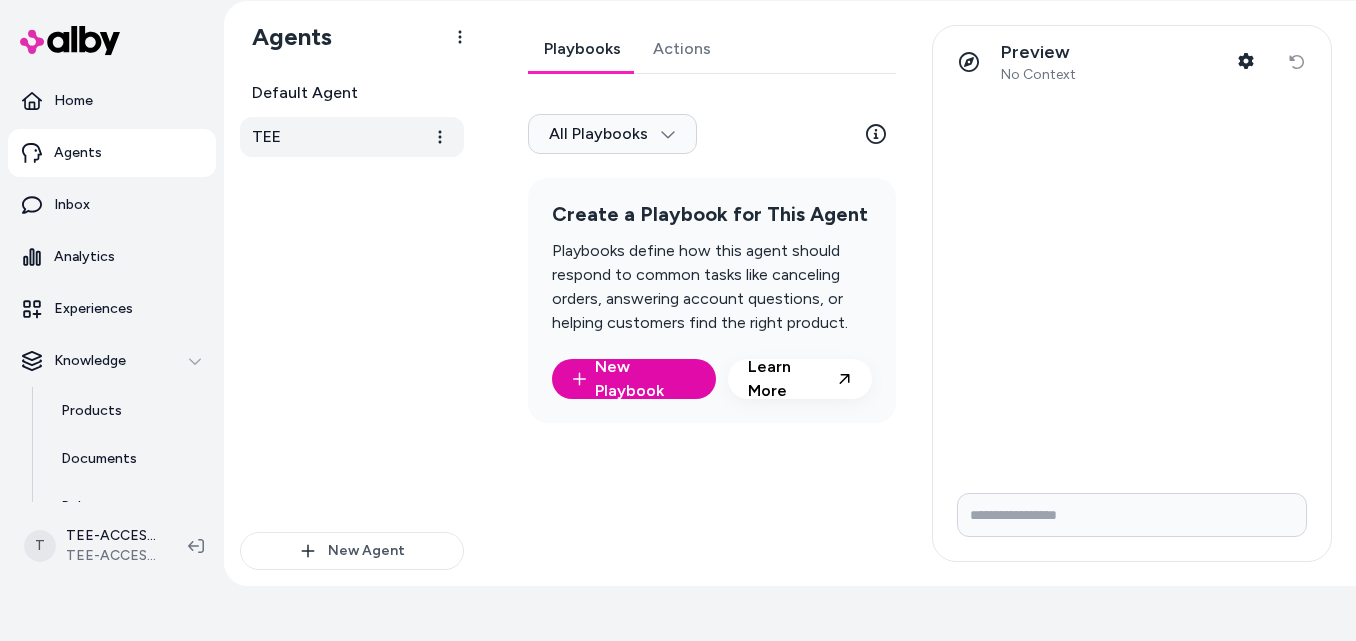 click on "TEE" at bounding box center [352, 137] 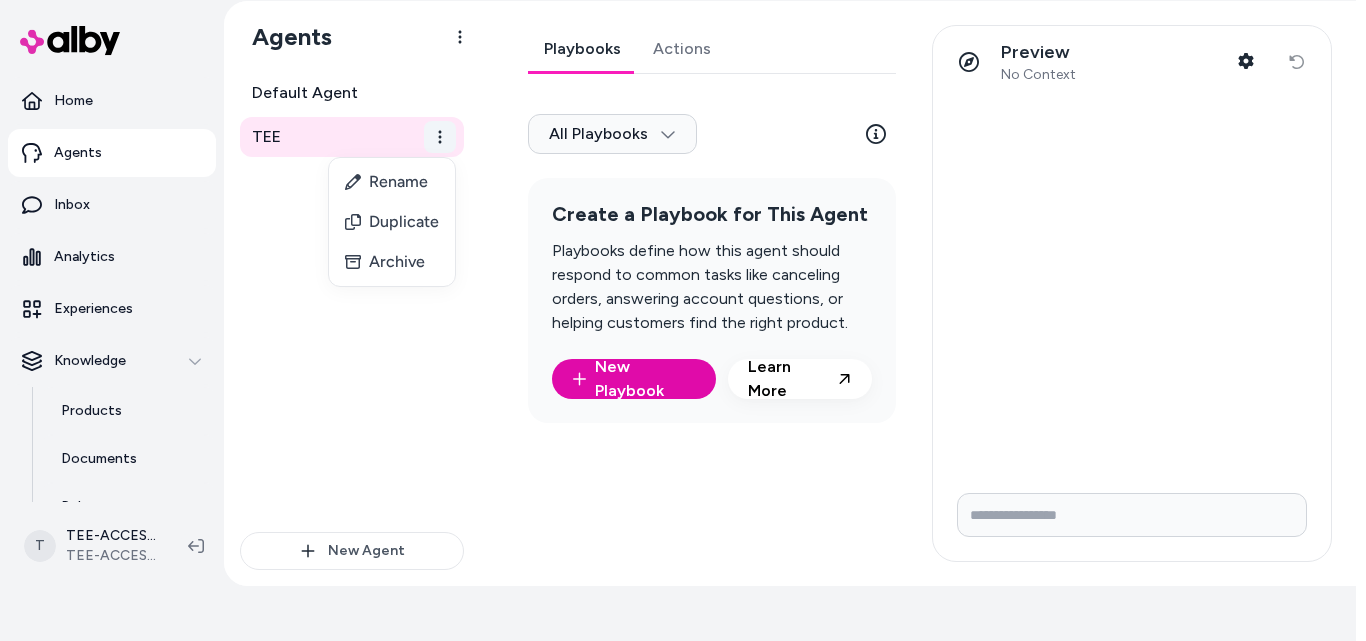 click on "Only pay when alby drives an Assisted Conversion Start Trial Home Agents Inbox Analytics Experiences Knowledge Products Documents Rules Verified Q&As Reviews Survey Questions Integrations T TEE-ACCESSORIESS Shopify TEE-ACCESSORIESS Agents Default Agent TEE New Agent TEE Playbooks Actions All Playbooks Create a Playbook for This Agent Playbooks define how this agent should respond to common tasks like canceling orders, answering account questions, or helping customers find the right product. New Playbook Learn More Preview No Context Shopper Context Reset conversation Rename Duplicate Archive" at bounding box center [683, 293] 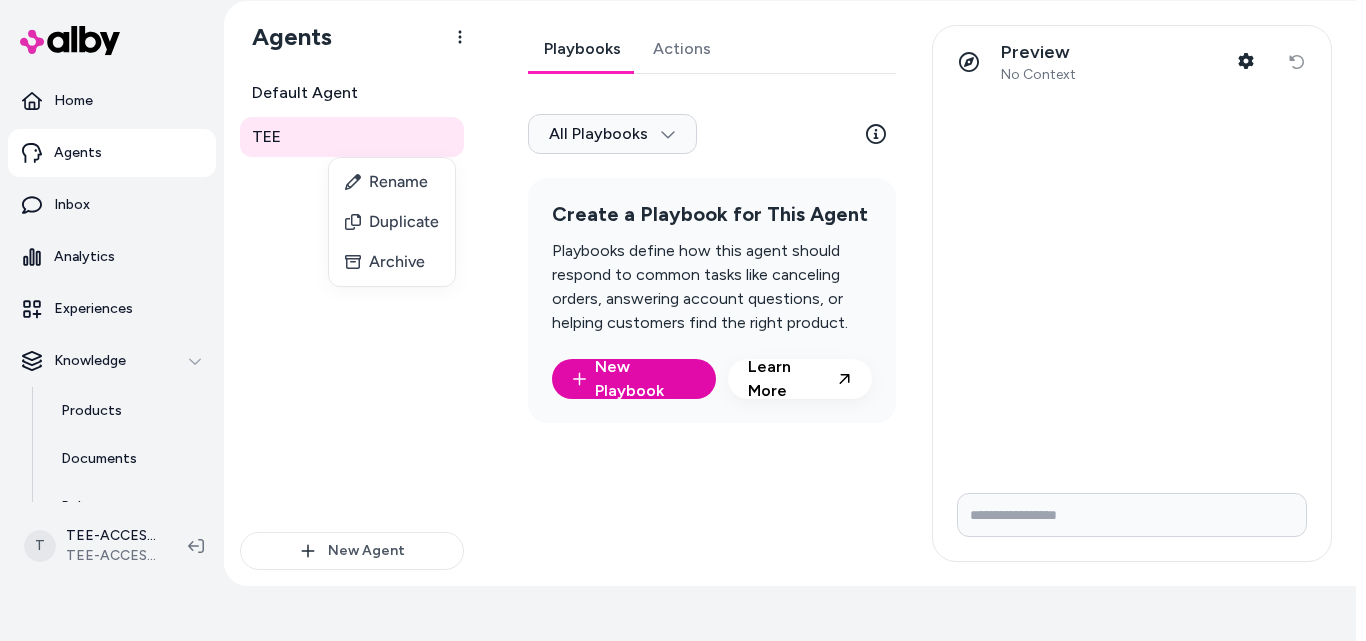 click on "Only pay when alby drives an Assisted Conversion Start Trial Home Agents Inbox Analytics Experiences Knowledge Products Documents Rules Verified Q&As Reviews Survey Questions Integrations T TEE-ACCESSORIESS Shopify TEE-ACCESSORIESS Agents Default Agent TEE New Agent TEE Playbooks Actions All Playbooks Create a Playbook for This Agent Playbooks define how this agent should respond to common tasks like canceling orders, answering account questions, or helping customers find the right product. New Playbook Learn More Preview No Context Shopper Context Reset conversation Rename Duplicate Archive" at bounding box center (683, 293) 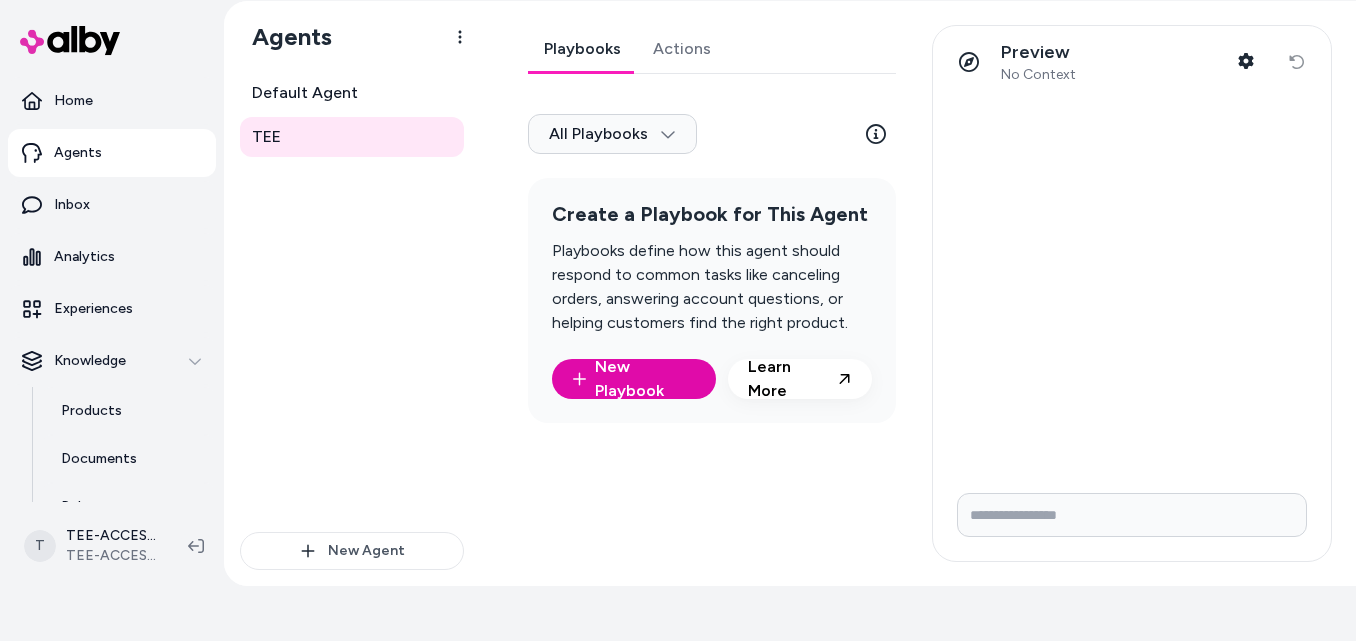 click on "Preview" at bounding box center (1038, 52) 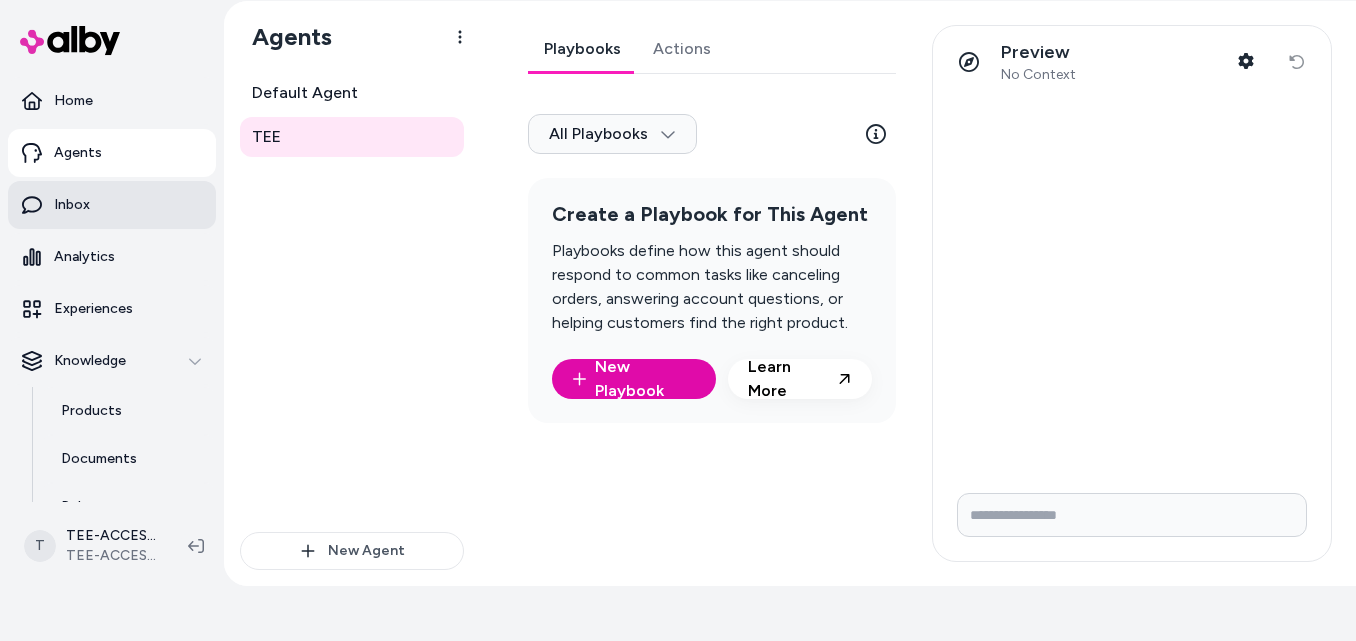 click on "Inbox" at bounding box center (112, 205) 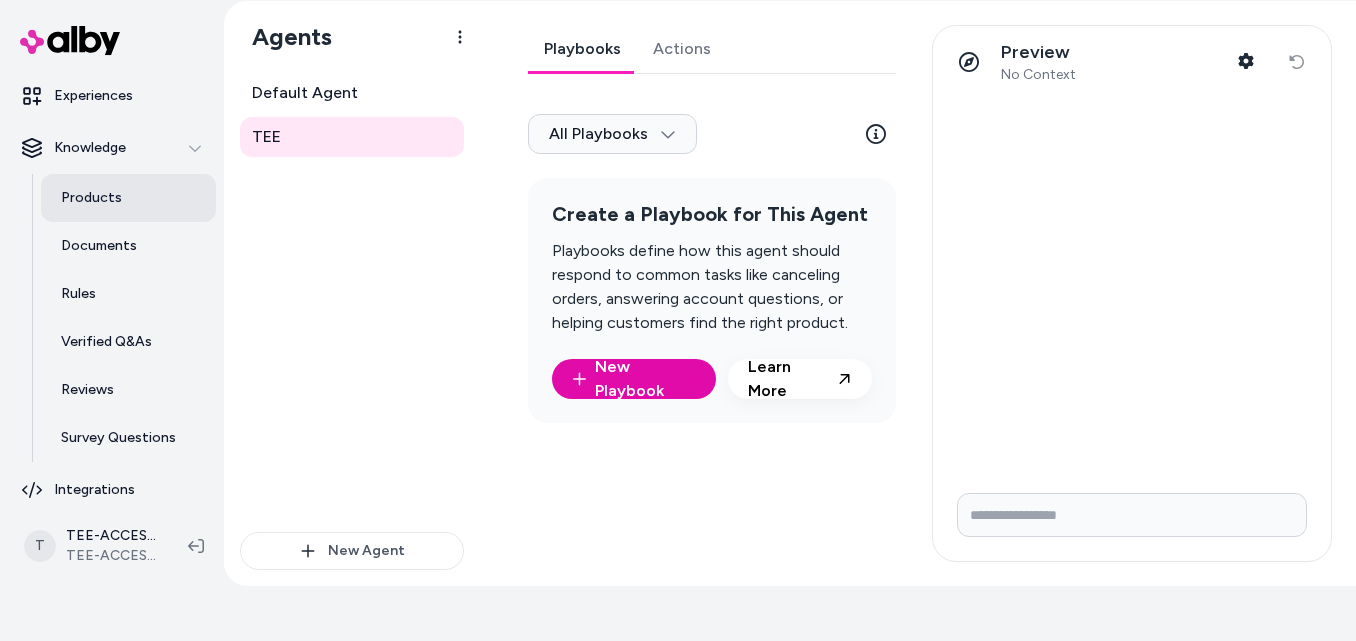 scroll, scrollTop: 225, scrollLeft: 0, axis: vertical 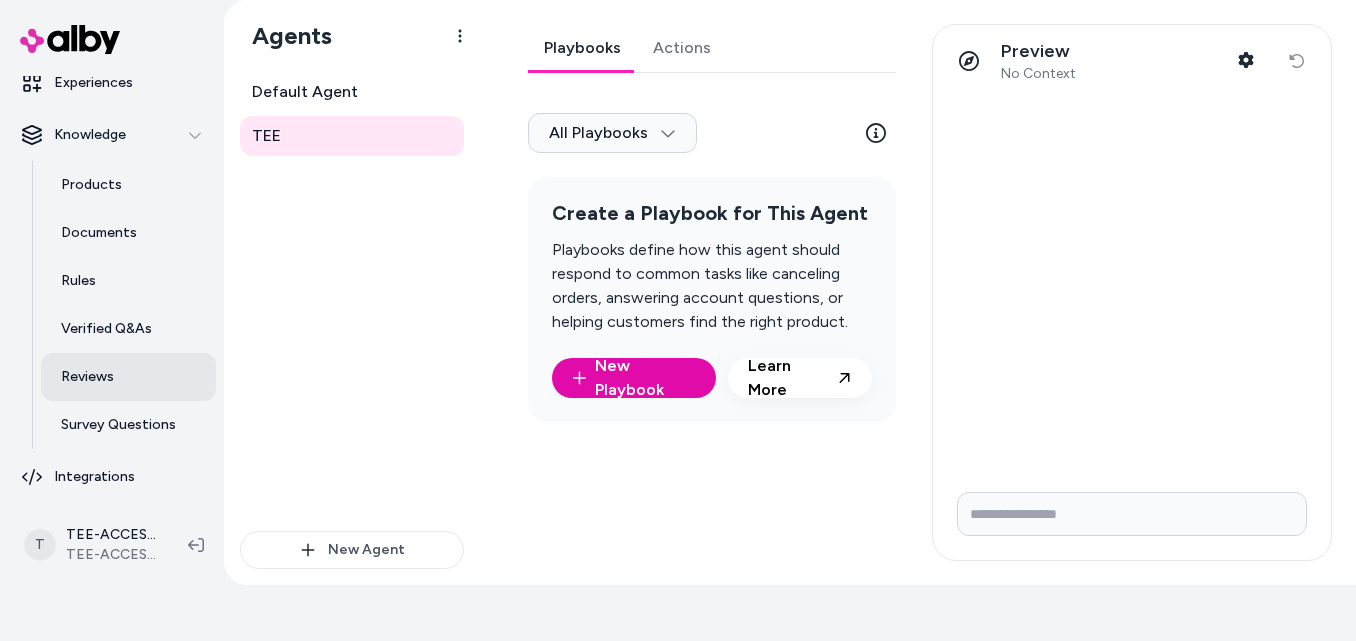 click on "Reviews" at bounding box center (87, 377) 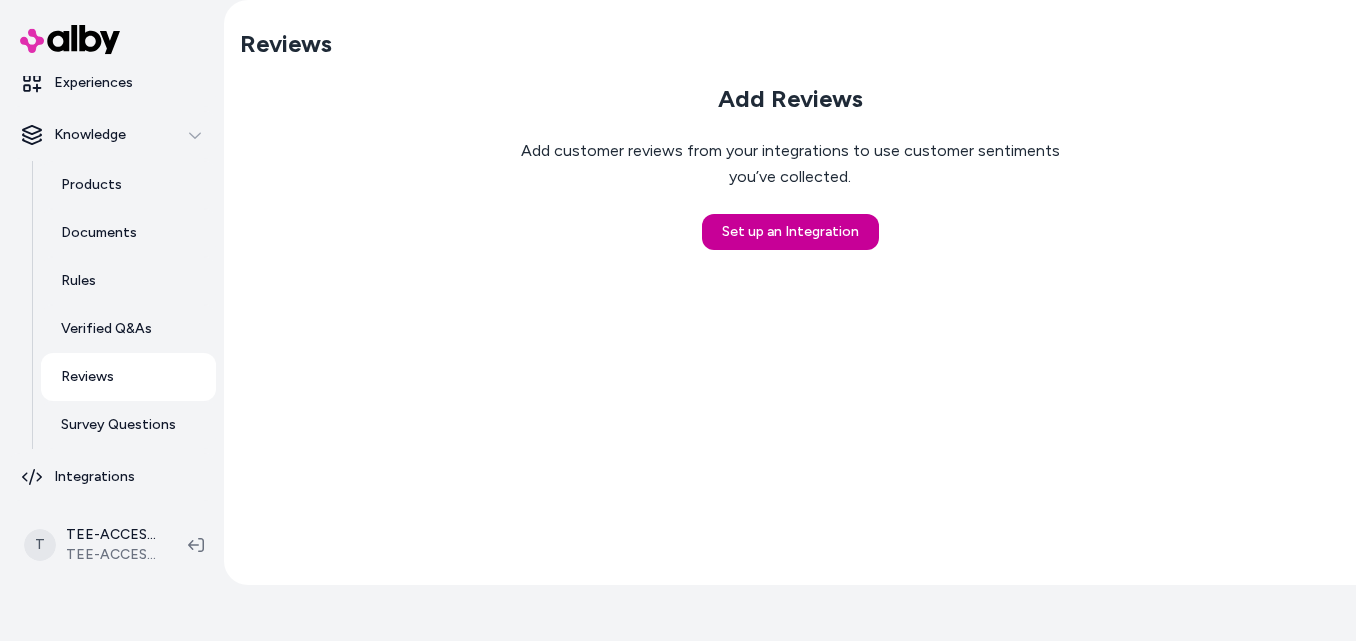 click on "Set up an Integration" at bounding box center (790, 232) 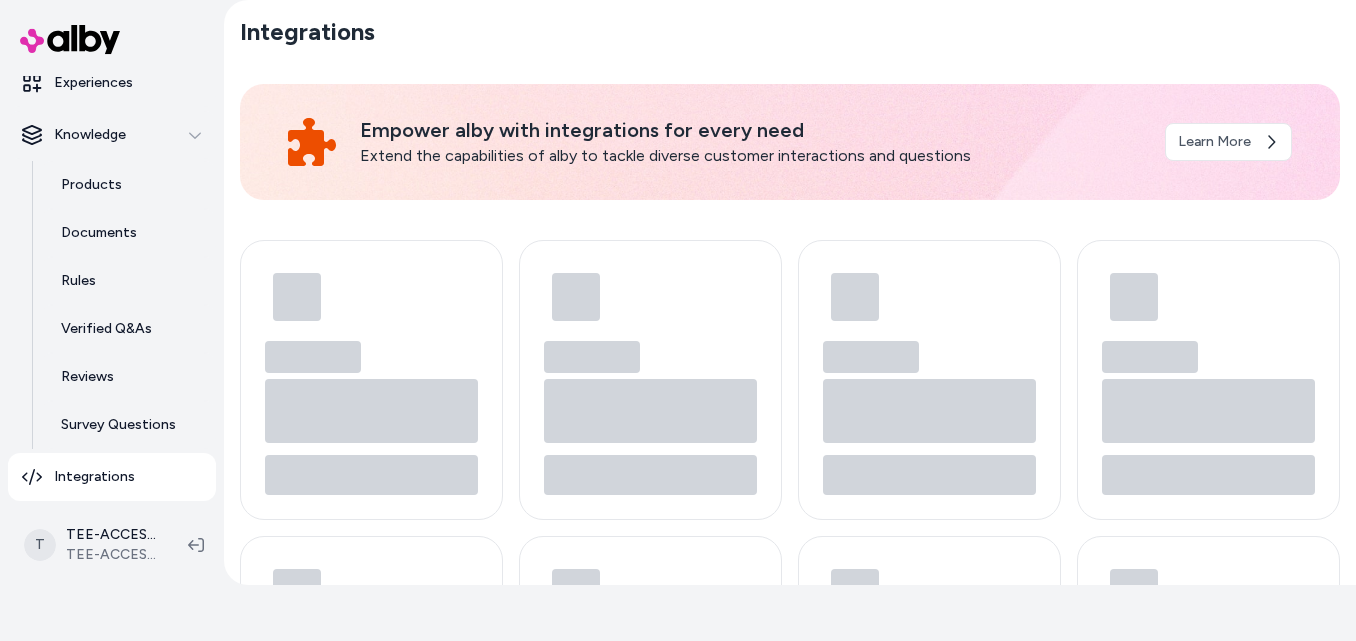 click at bounding box center [790, 528] 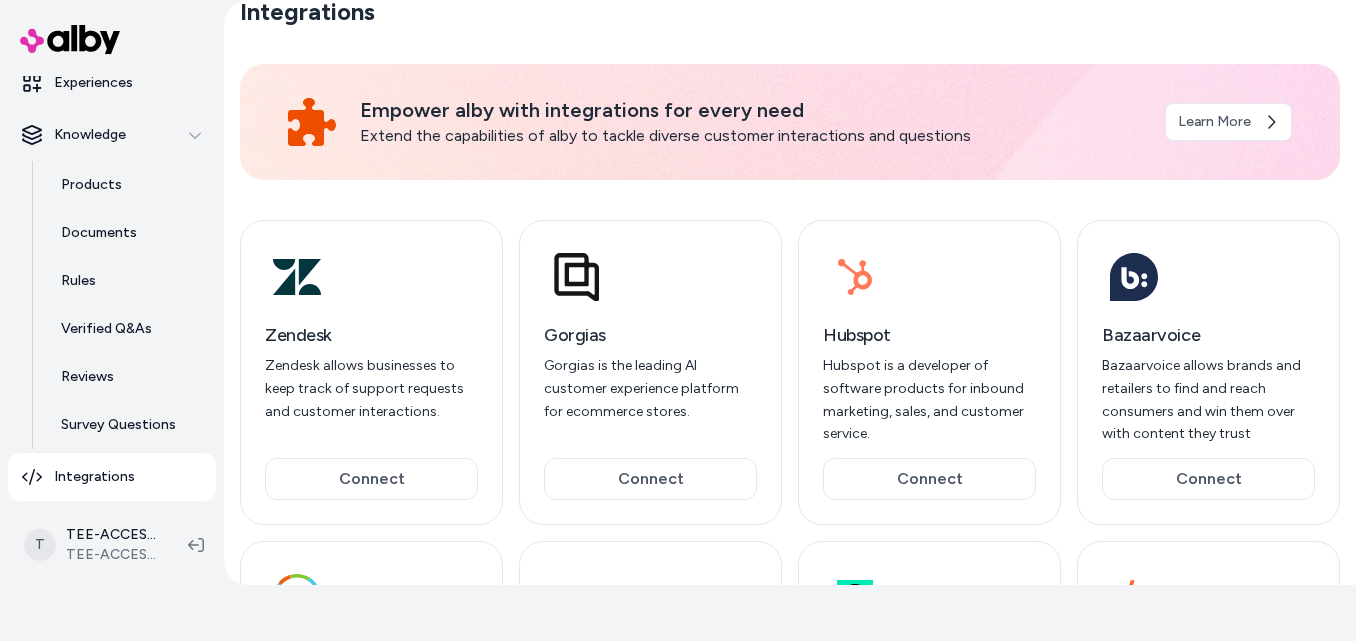 scroll, scrollTop: 17, scrollLeft: 0, axis: vertical 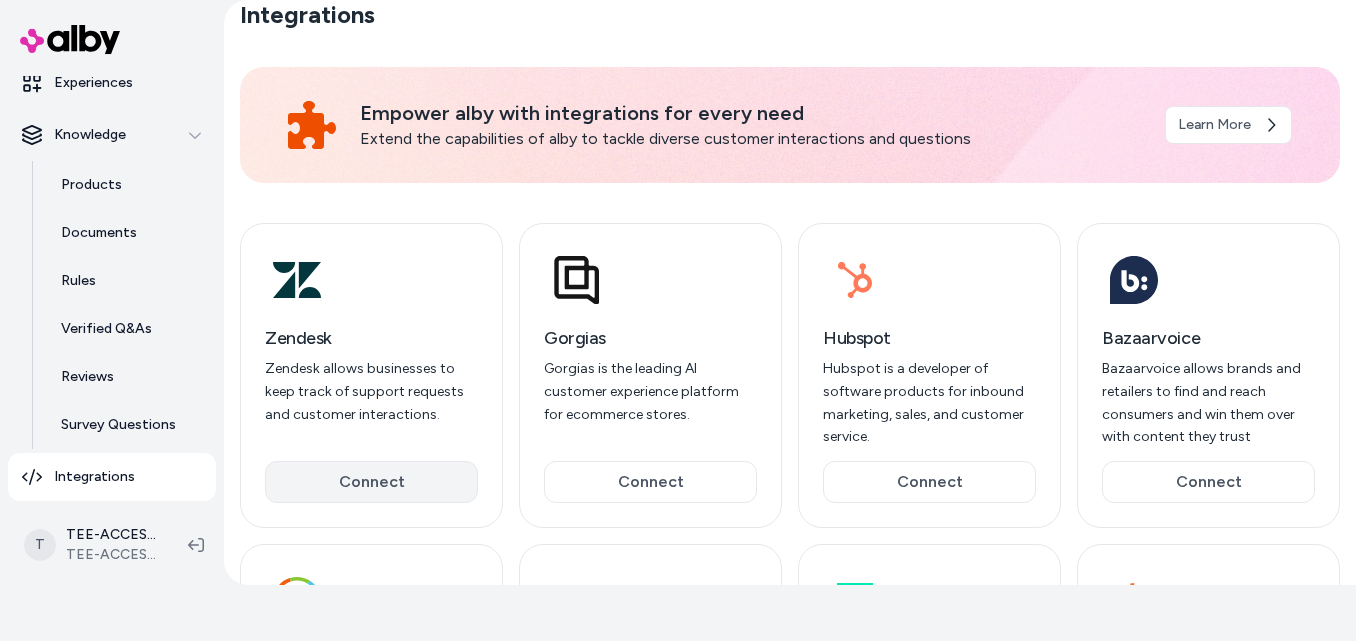 click on "Connect" at bounding box center [371, 482] 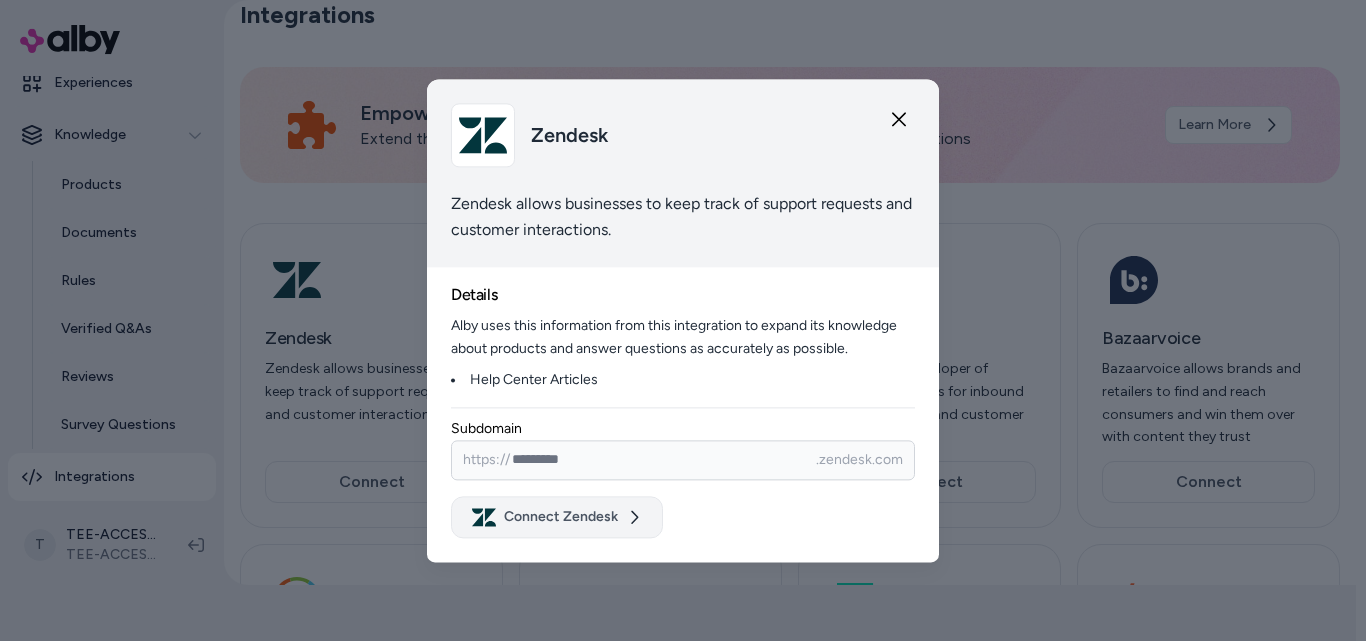 click on "Connect Zendesk" at bounding box center (557, 517) 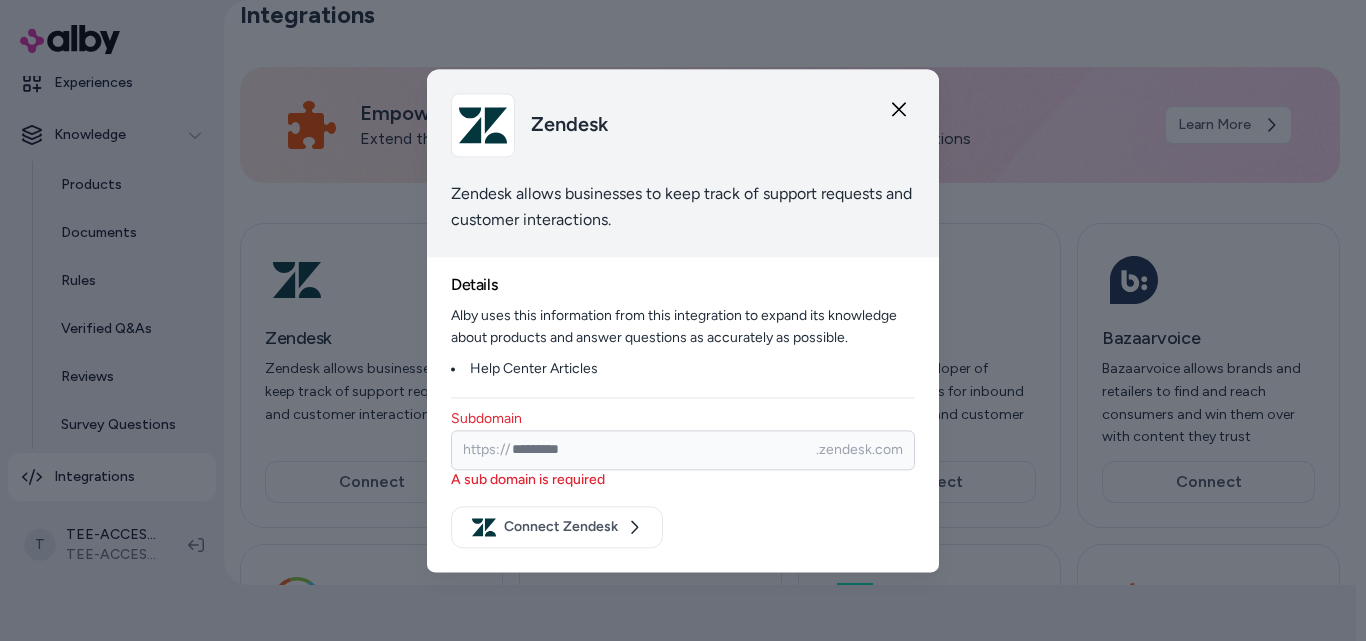 paste on "**********" 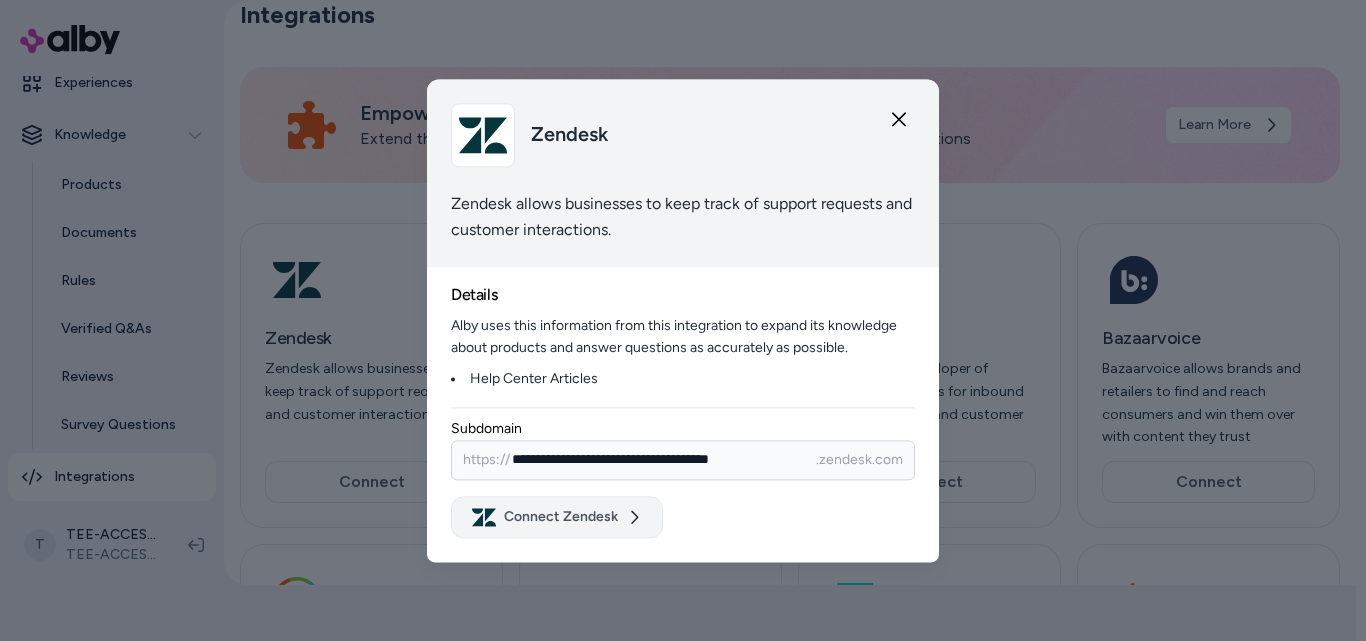type on "**********" 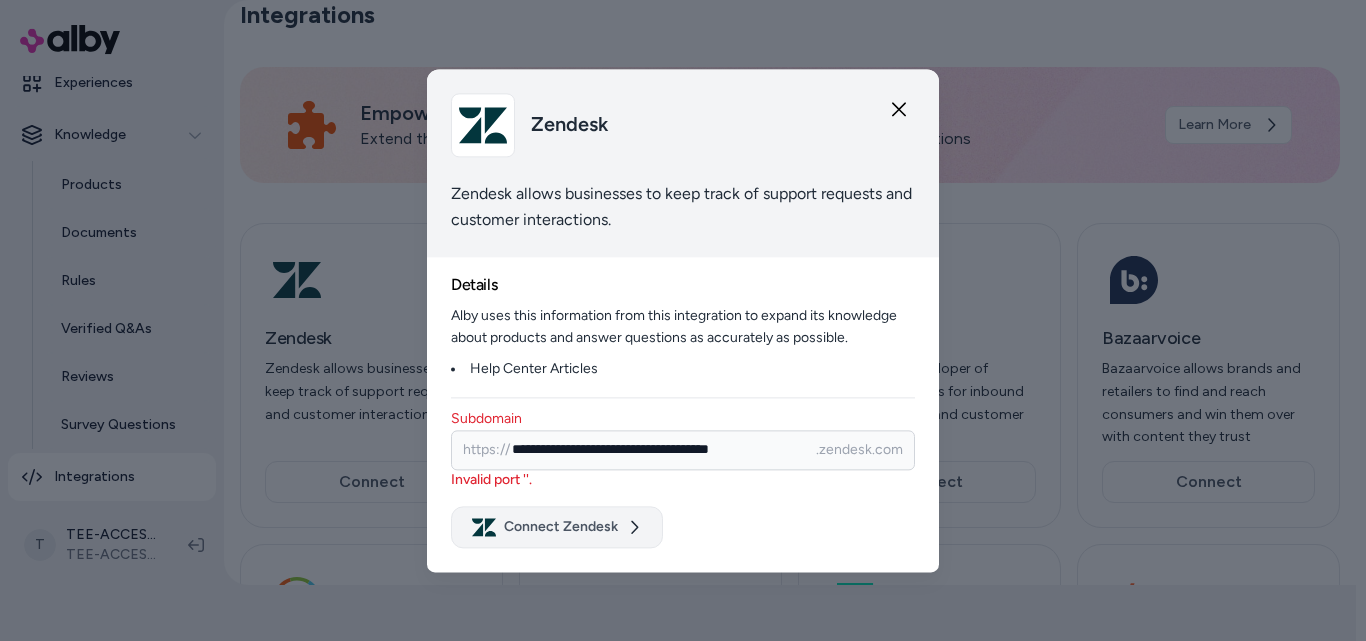click on "Connect Zendesk" at bounding box center (557, 527) 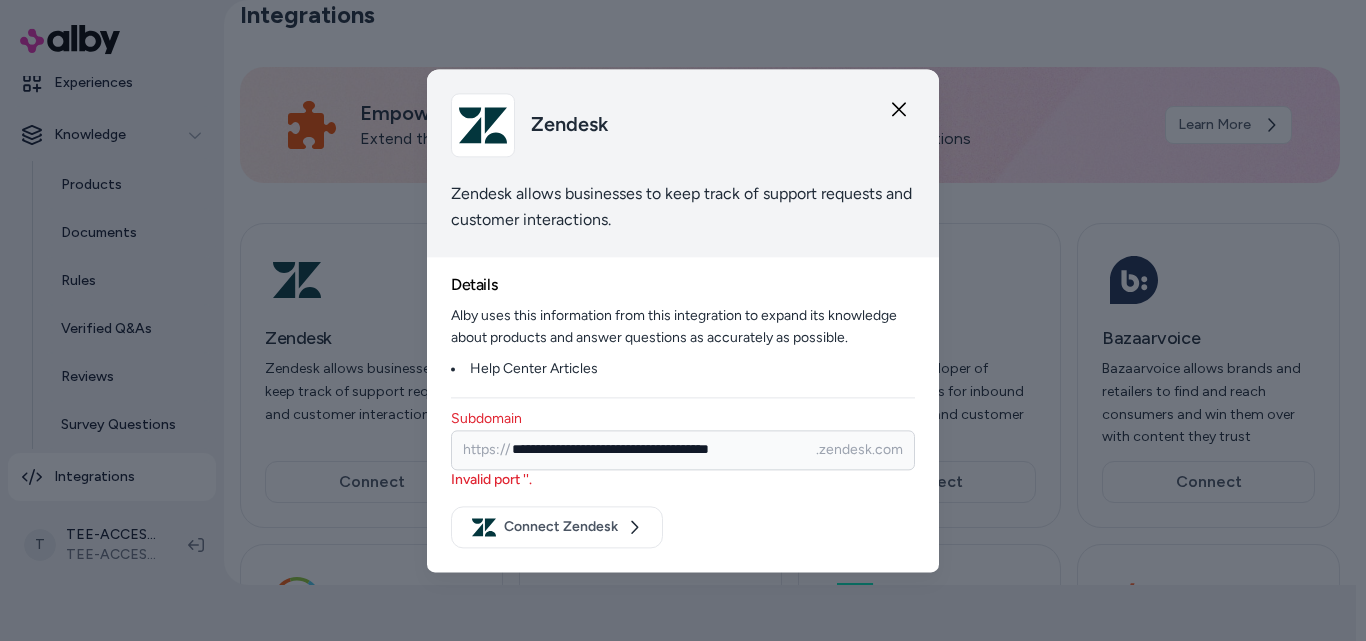 click 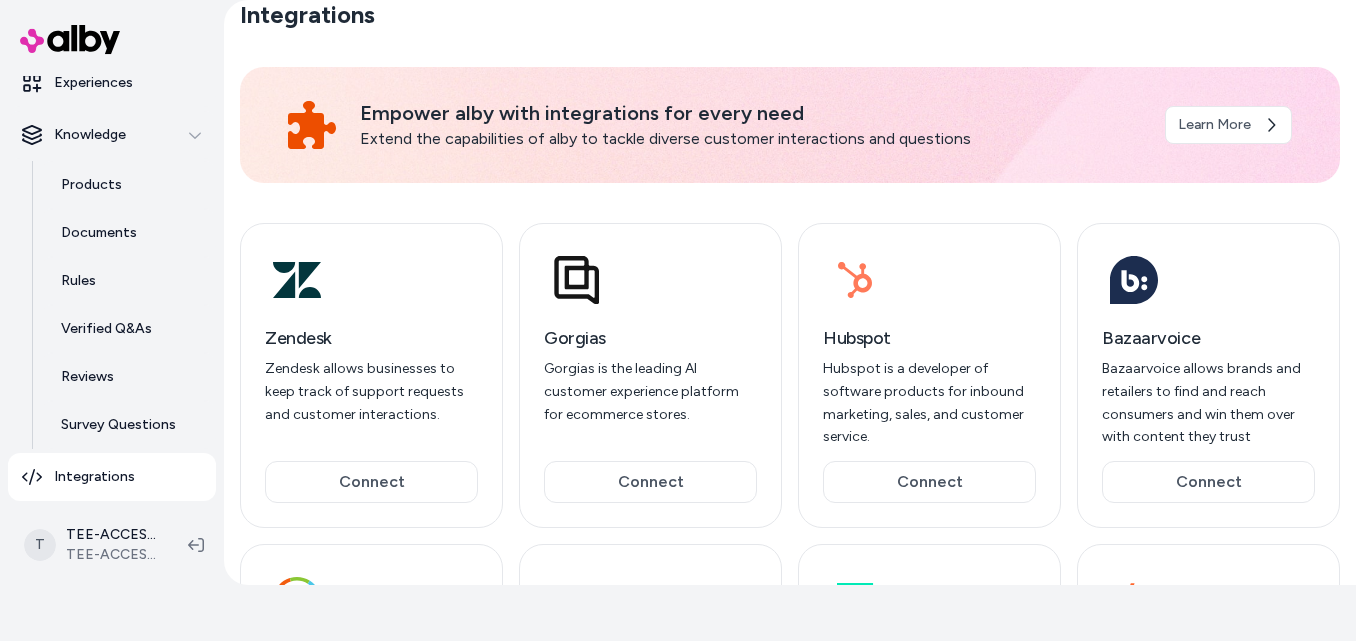 scroll, scrollTop: 0, scrollLeft: 0, axis: both 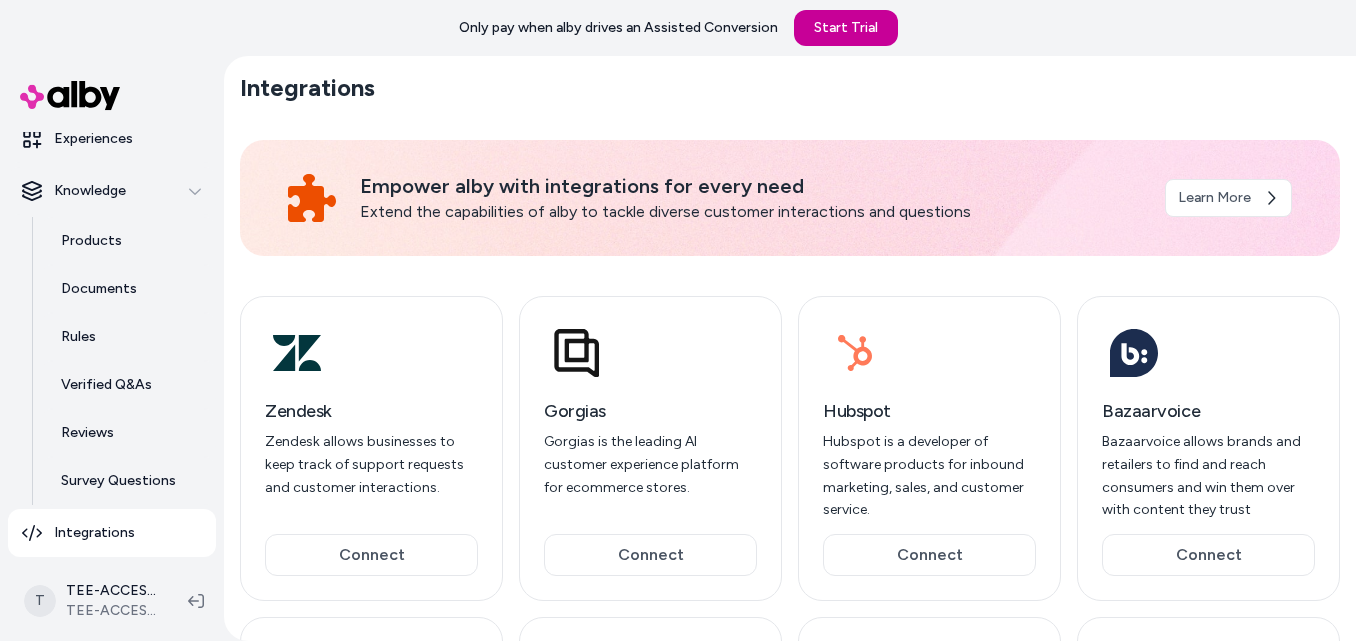 click on "Start Trial" at bounding box center [846, 28] 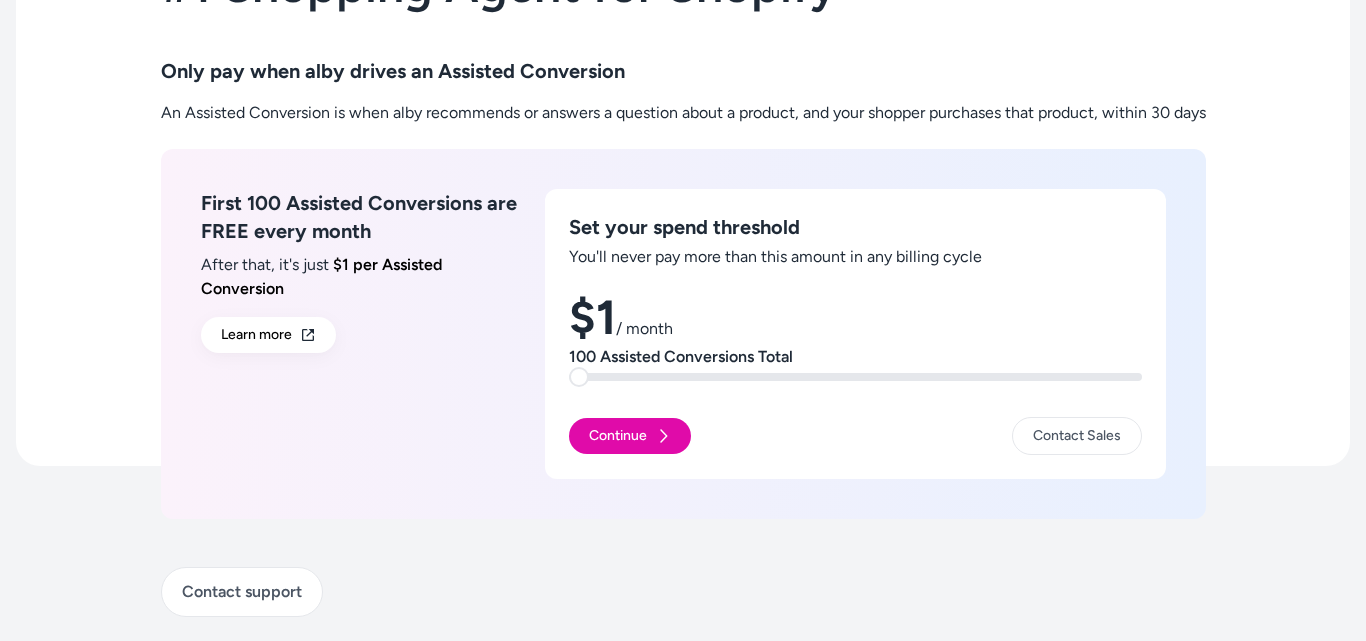 scroll, scrollTop: 0, scrollLeft: 0, axis: both 